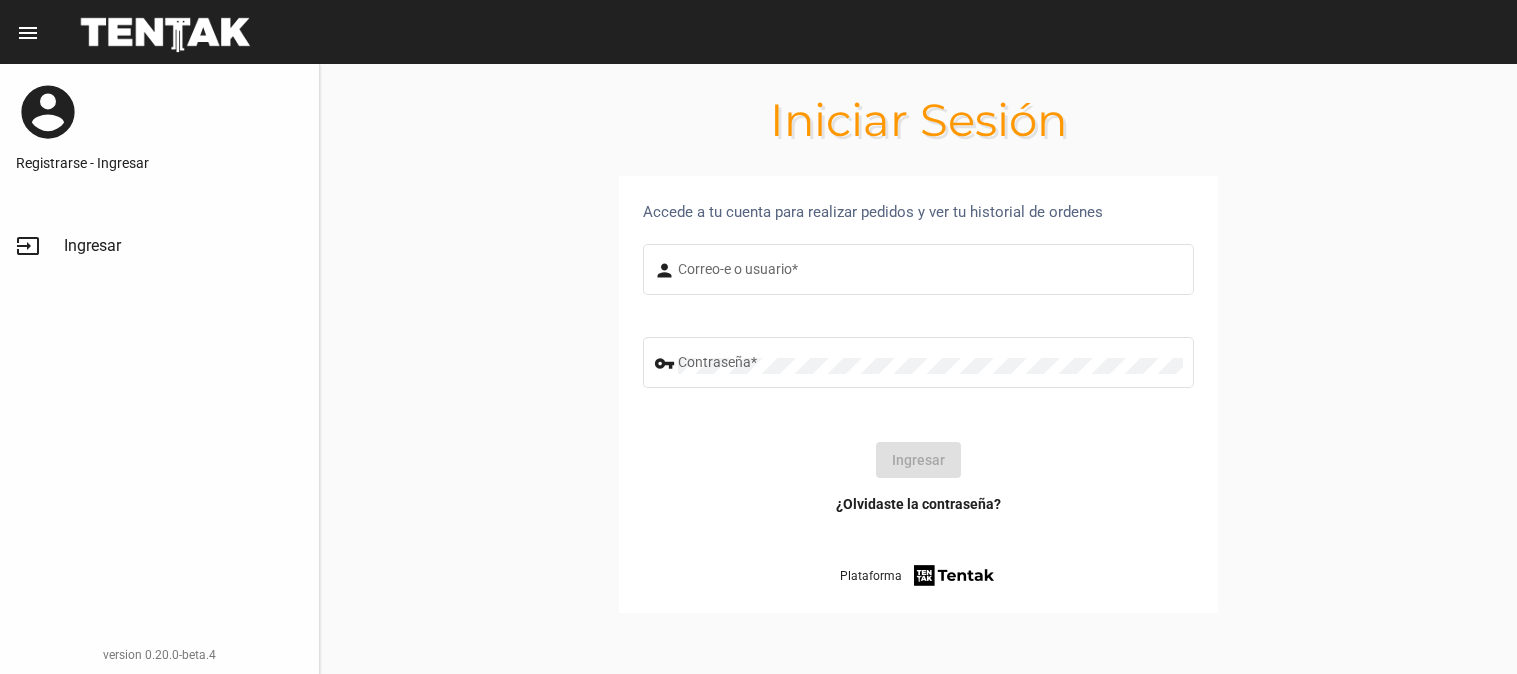type on "UsuarioHisehi" 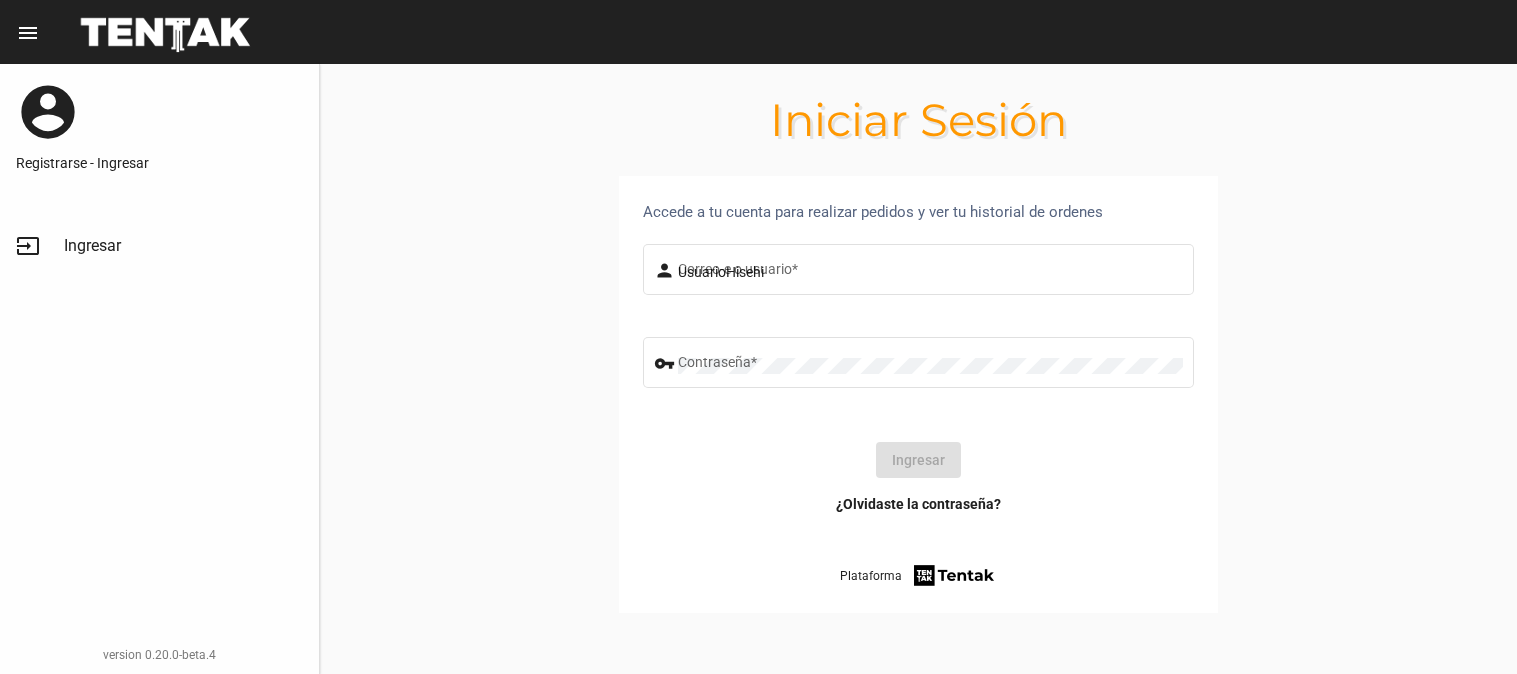 click on "vpn_key Contraseña  *" at bounding box center (918, 372) 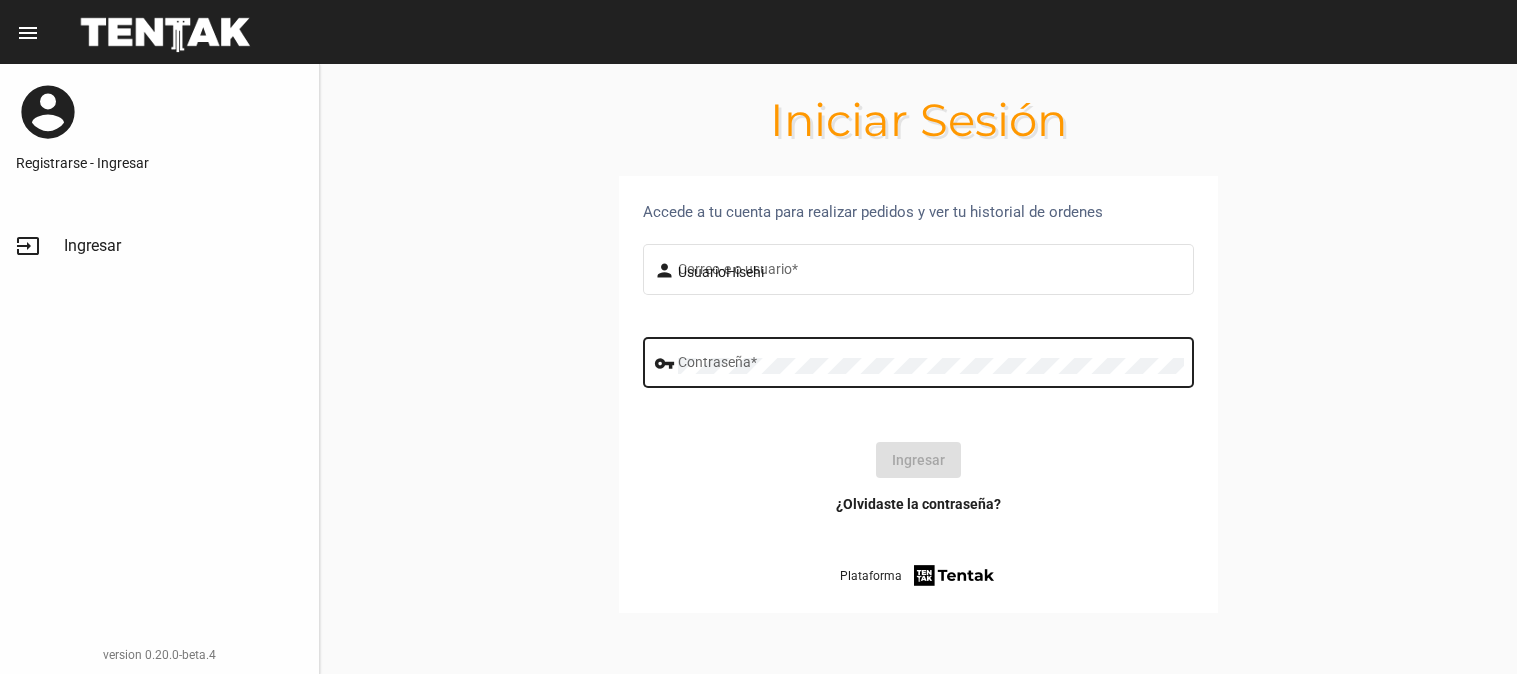 scroll, scrollTop: 0, scrollLeft: 0, axis: both 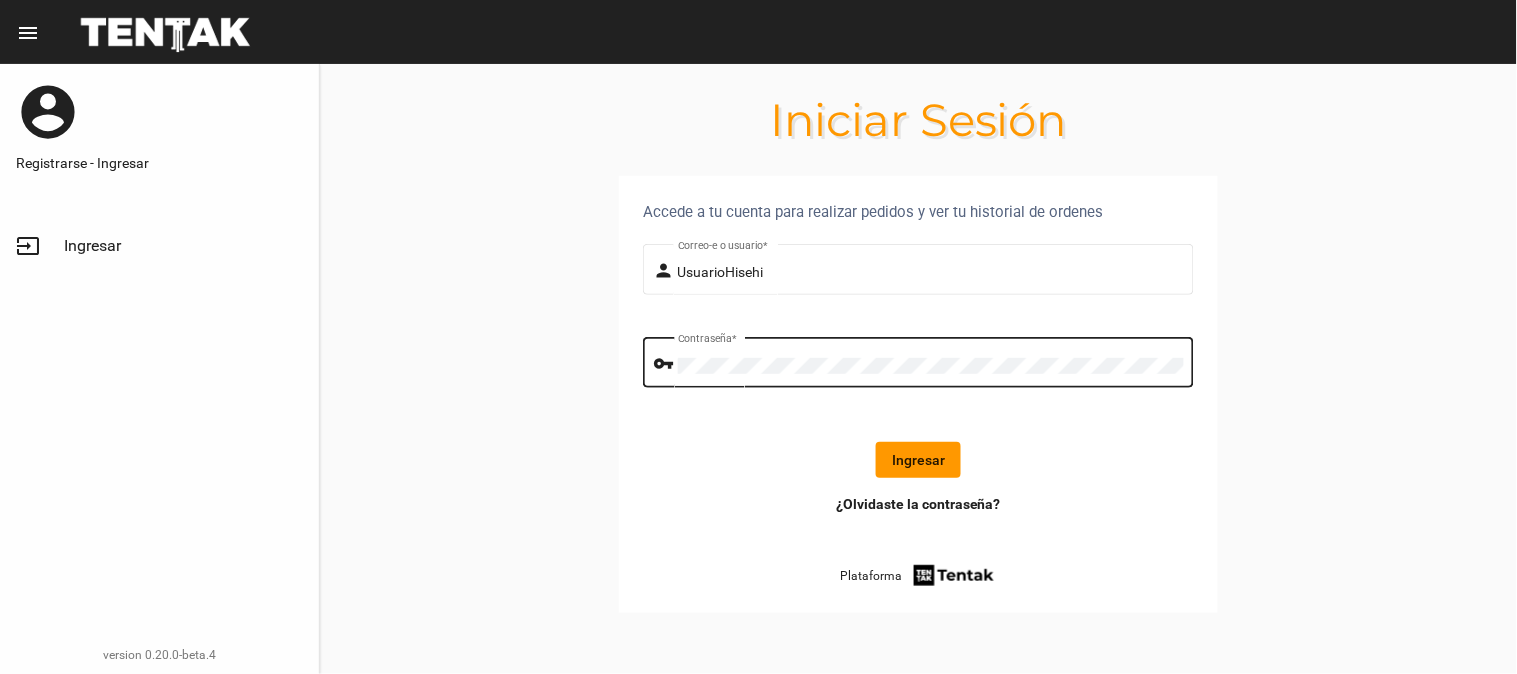 click on "Contraseña  *" at bounding box center [931, 360] 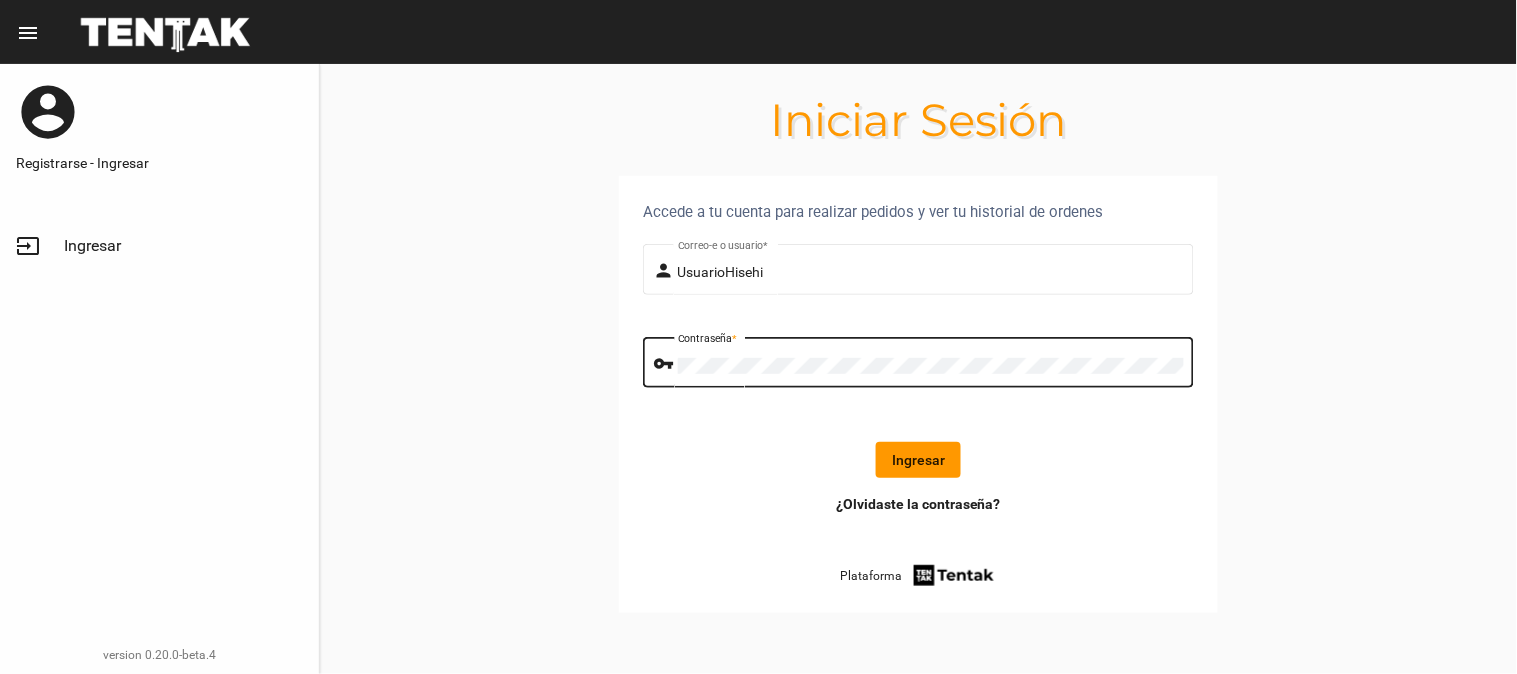 click on "Ingresar" at bounding box center [918, 460] 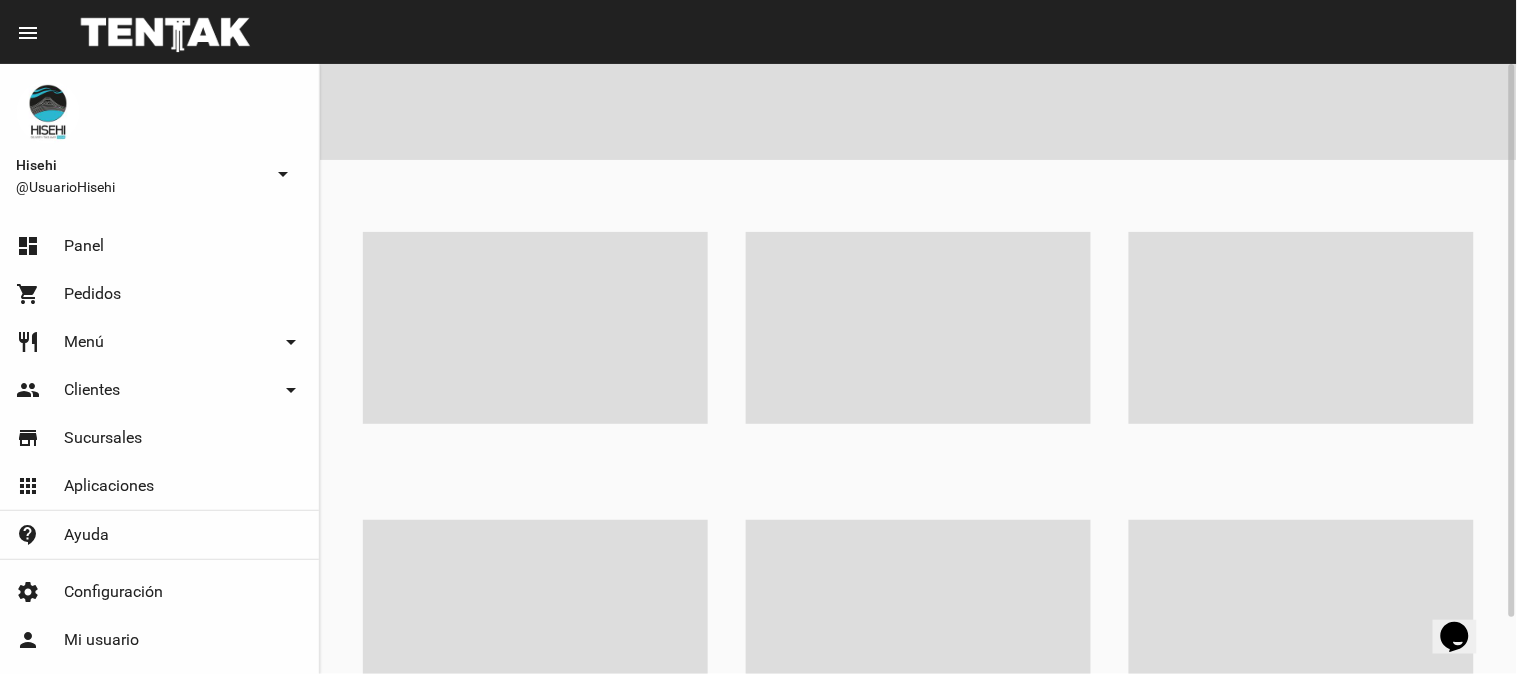 scroll, scrollTop: 0, scrollLeft: 0, axis: both 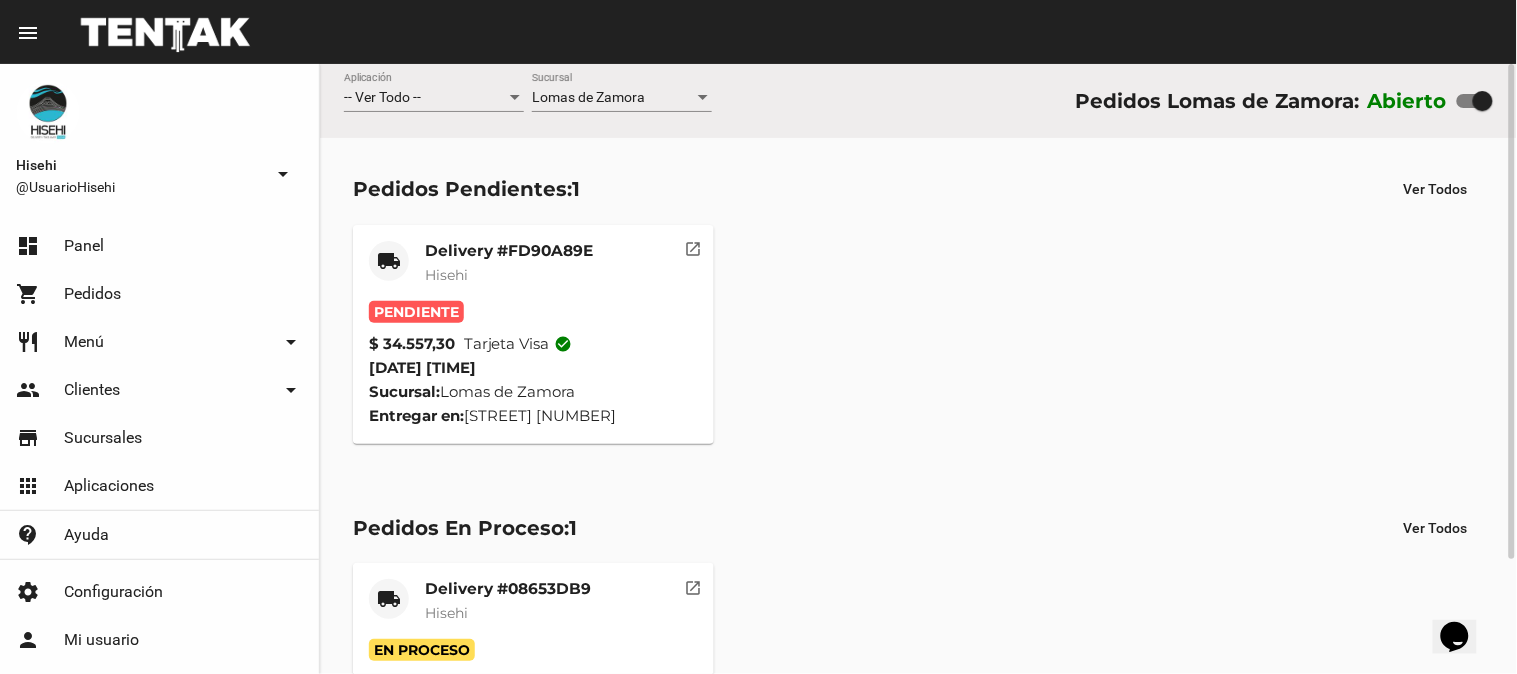 click on "$ 34.557,30 Tarjeta visa check_circle" at bounding box center [533, 344] 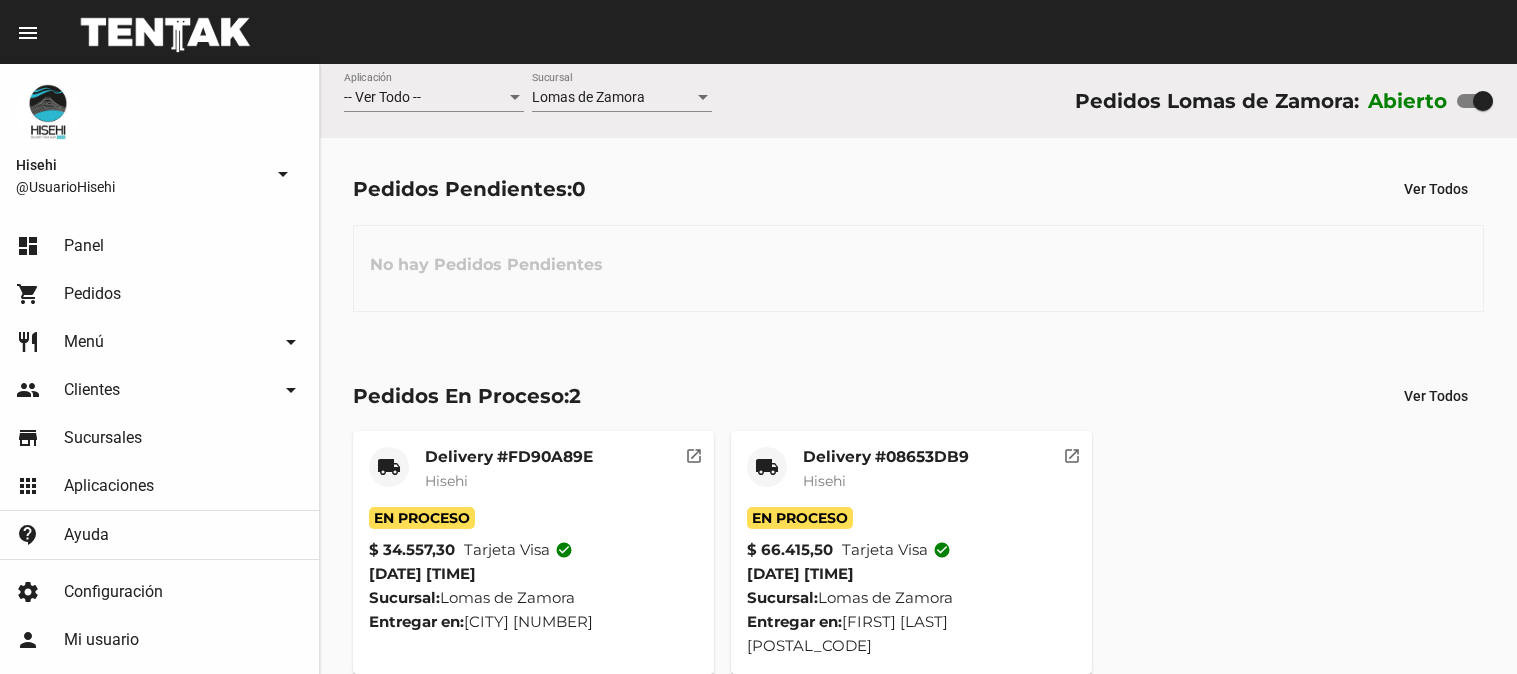 scroll, scrollTop: 0, scrollLeft: 0, axis: both 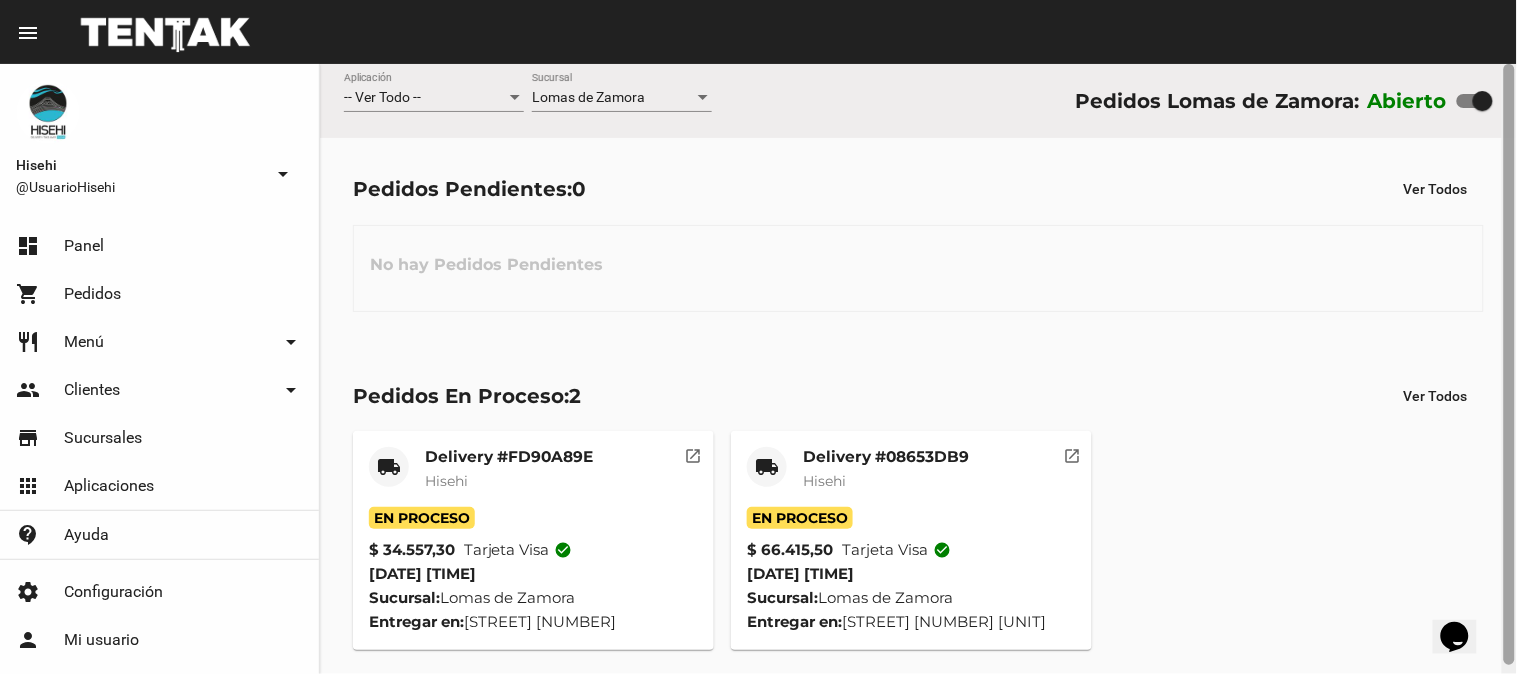 click at bounding box center (1509, 369) 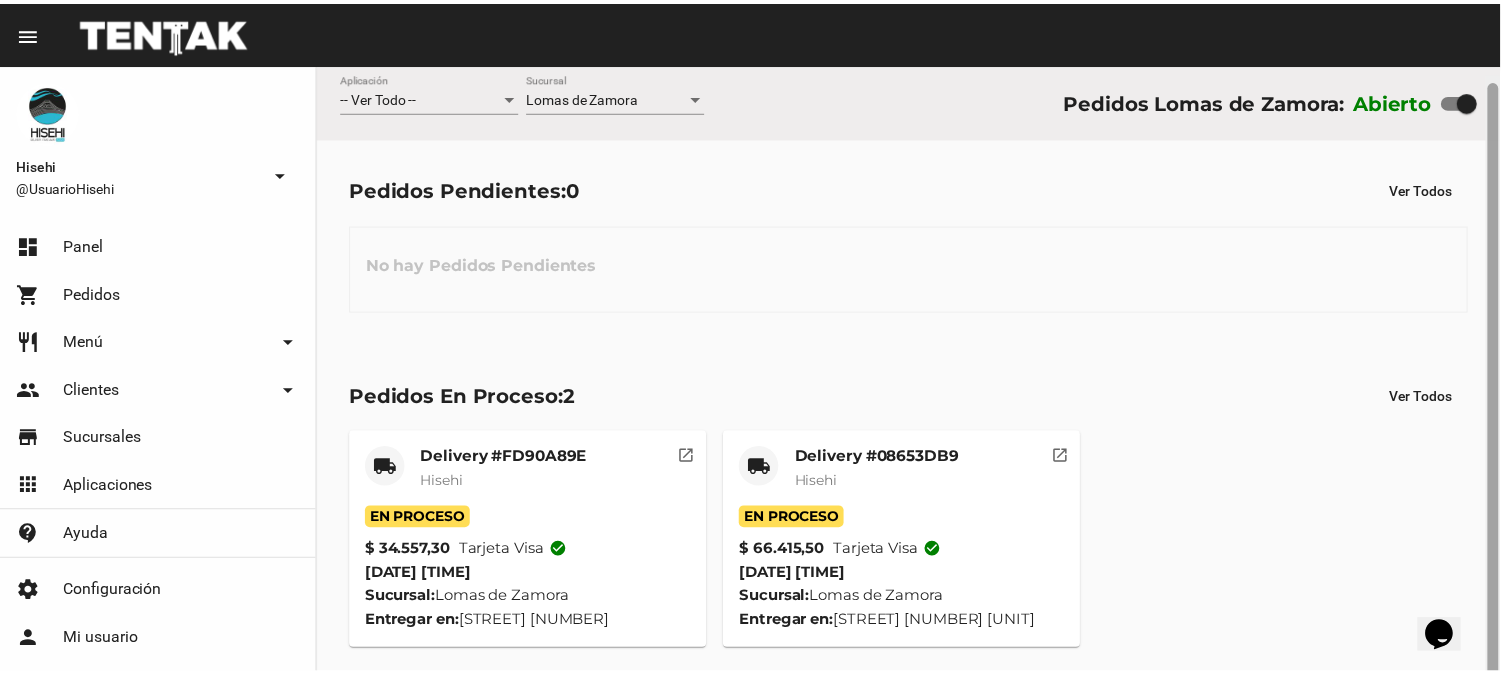 scroll, scrollTop: 8, scrollLeft: 0, axis: vertical 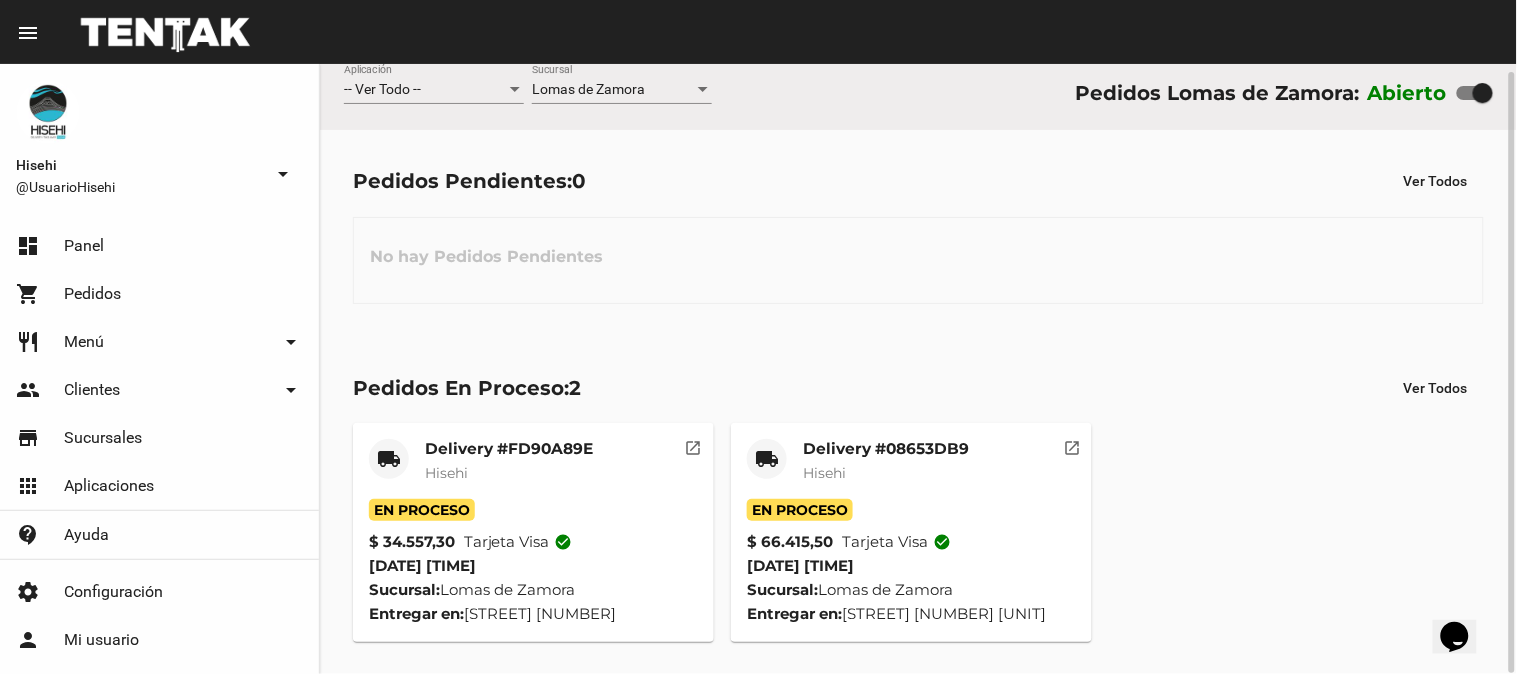 click on "$ 66.415,50 Tarjeta visa check_circle" at bounding box center [533, 542] 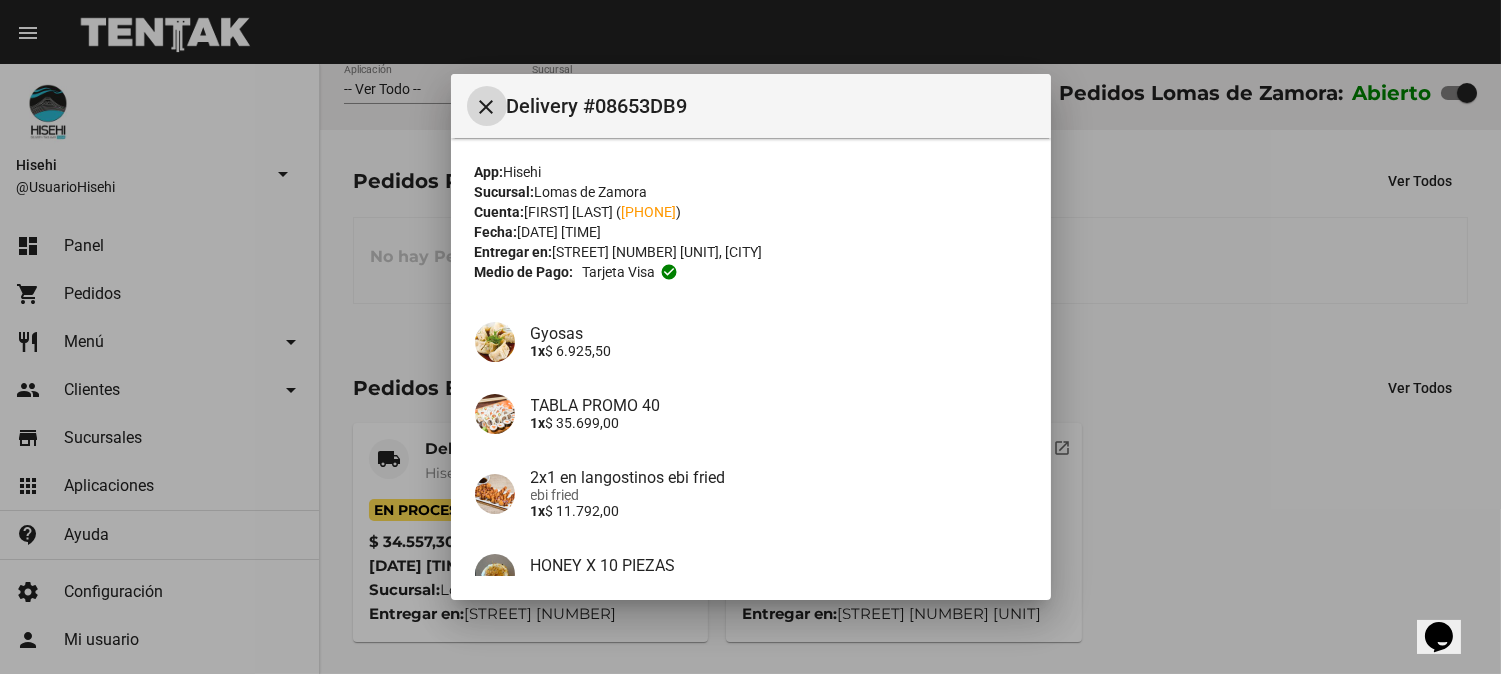 scroll, scrollTop: 63, scrollLeft: 0, axis: vertical 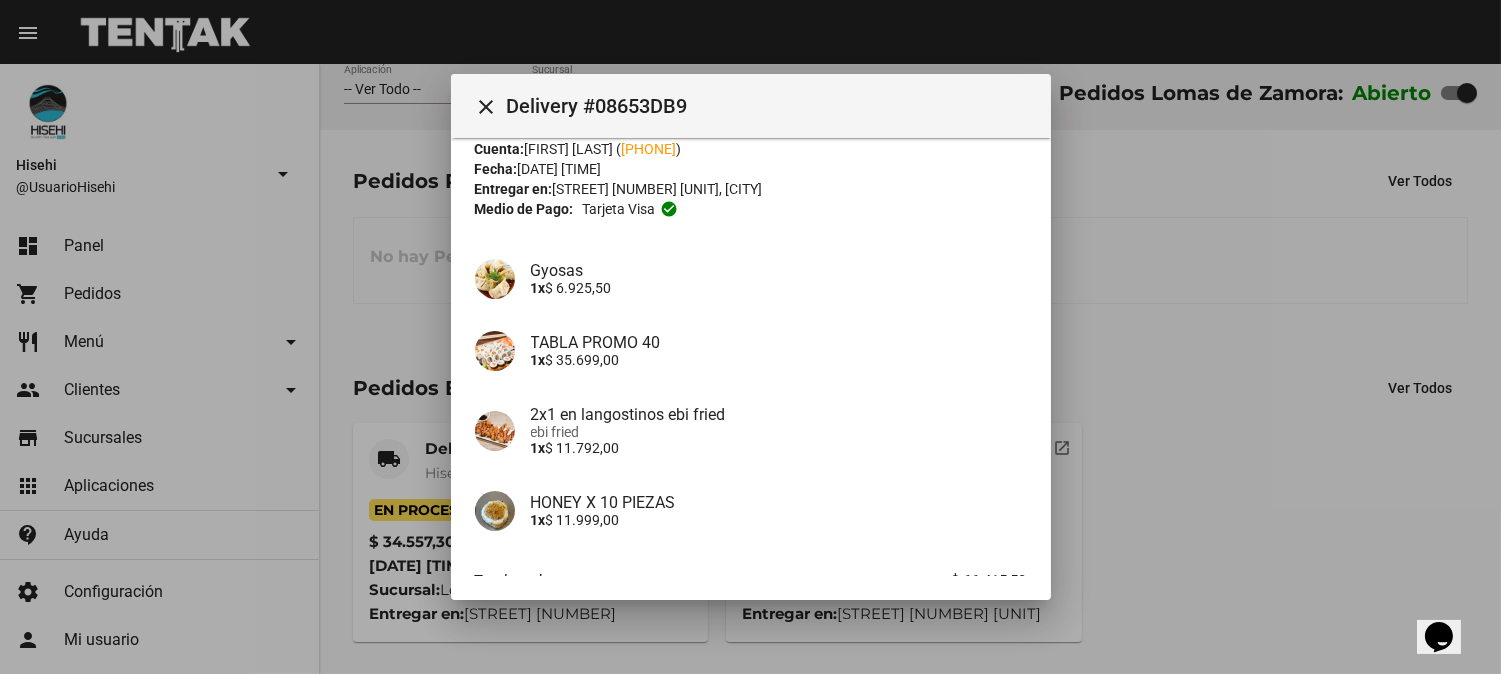 drag, startPoint x: 1054, startPoint y: 420, endPoint x: 1054, endPoint y: 465, distance: 45 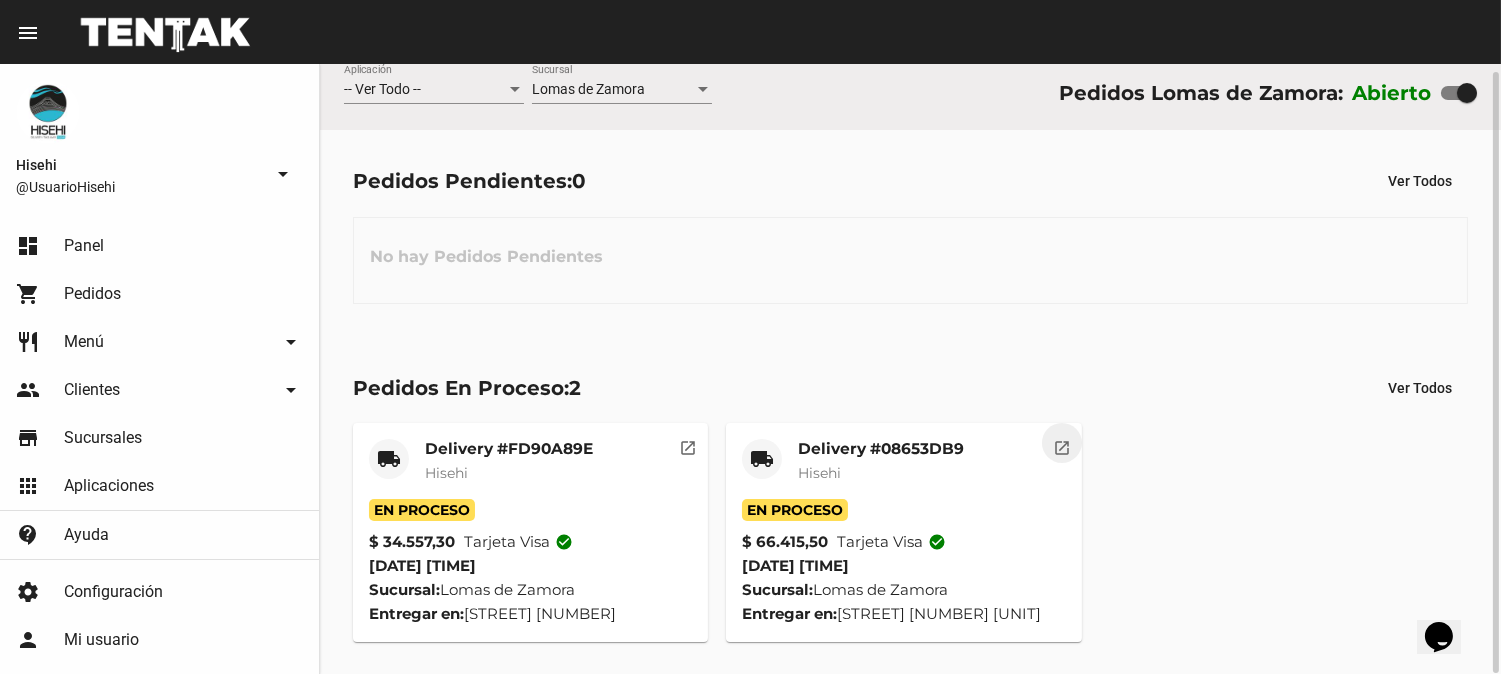 click on "local_shipping Delivery #[HASH] Hisehi En Proceso $ 66.415,50 Tarjeta visa check_circle [DATE] [TIME] Sucursal: [CITY] Entregar en: [STREET] [NUMBER] [UNIT] open_in_new" at bounding box center [530, 532] 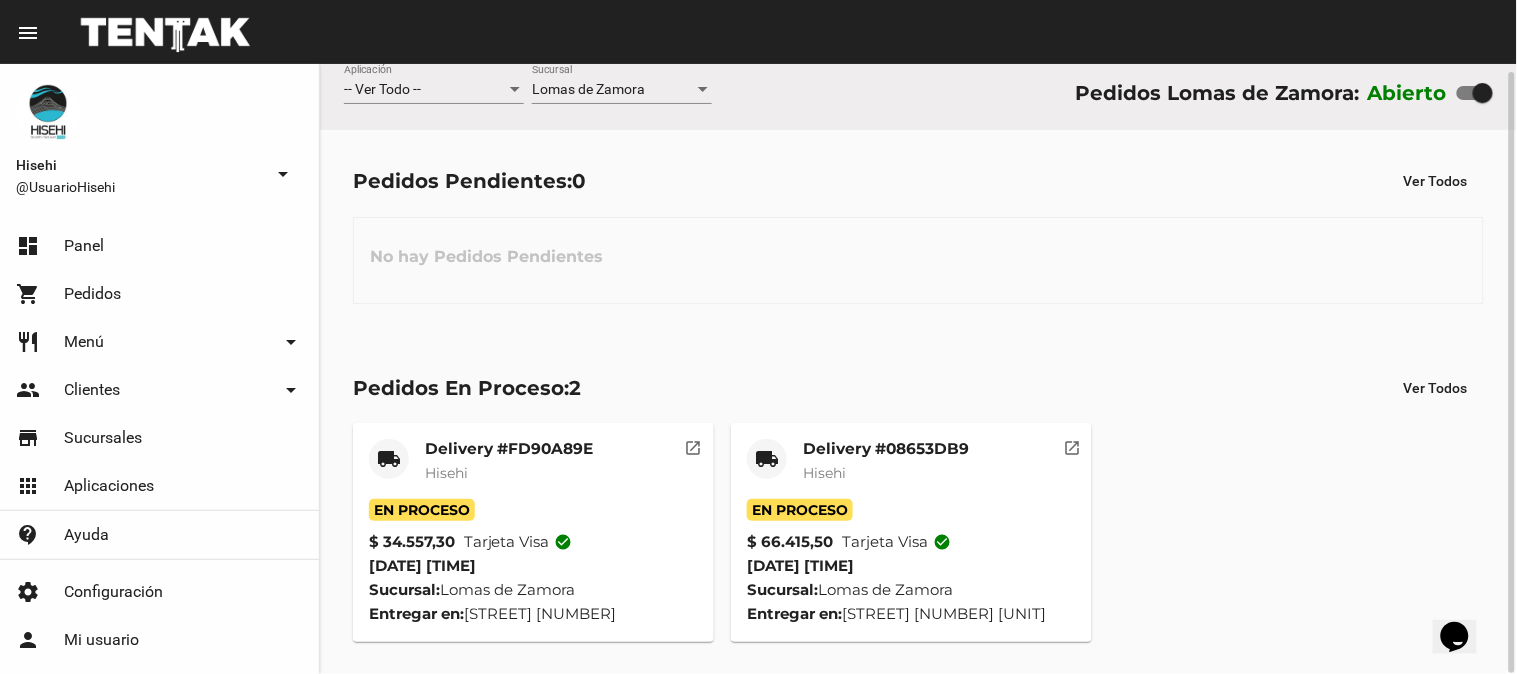 click on "Hisehi" at bounding box center (509, 473) 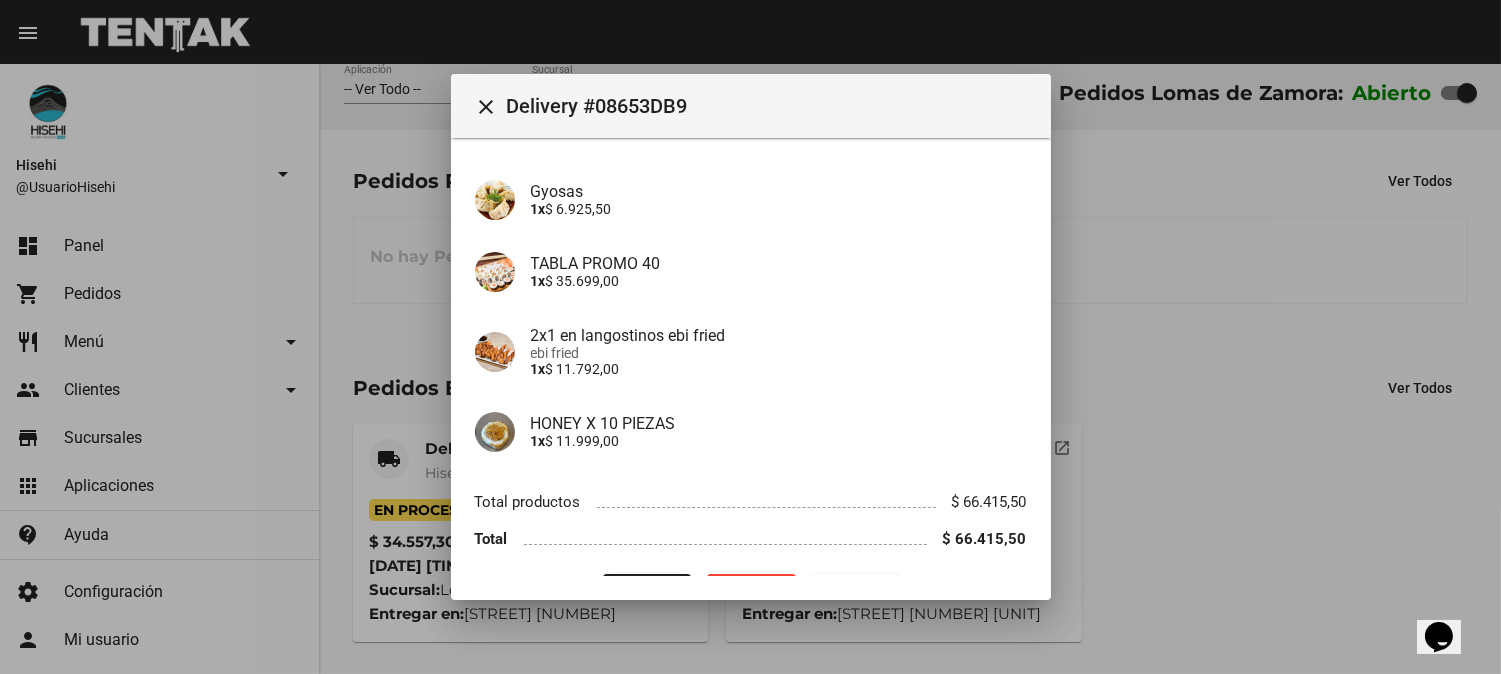 scroll, scrollTop: 191, scrollLeft: 0, axis: vertical 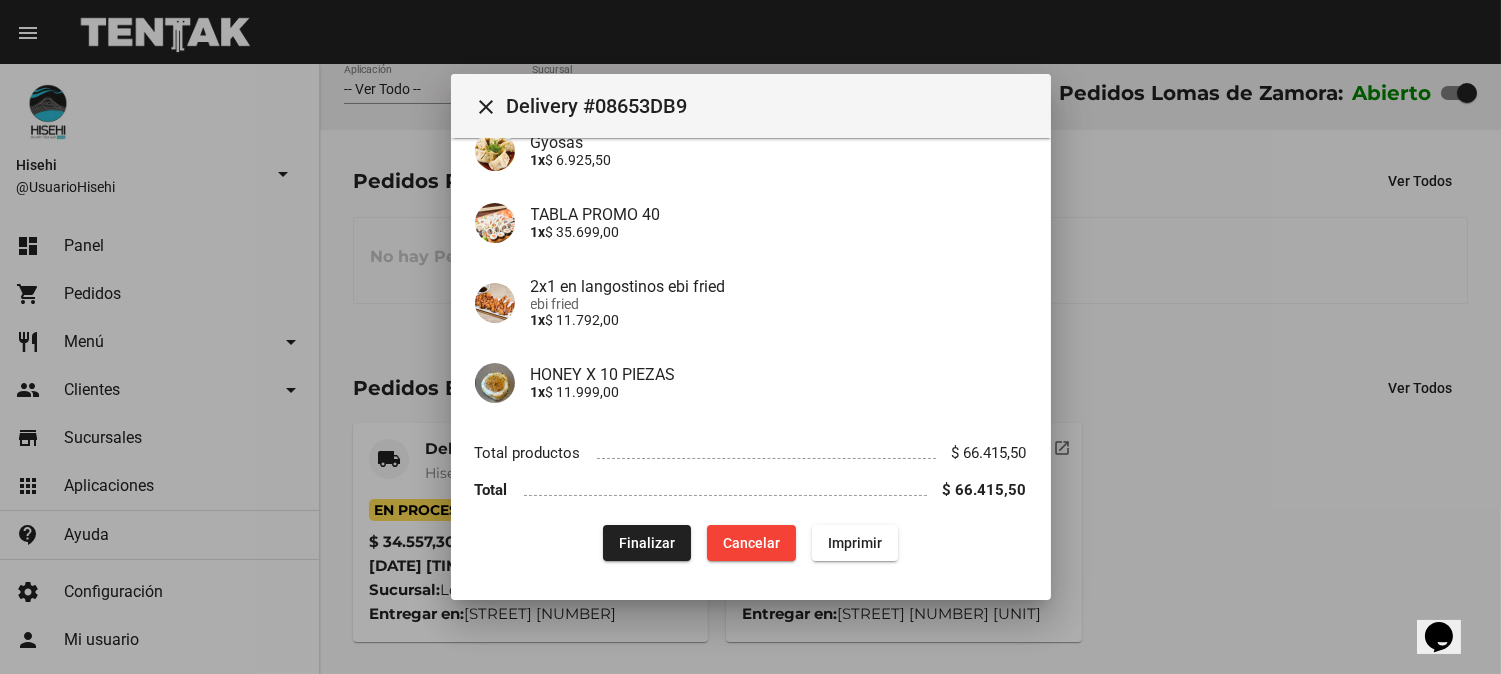 click on "Finalizar" at bounding box center [647, 543] 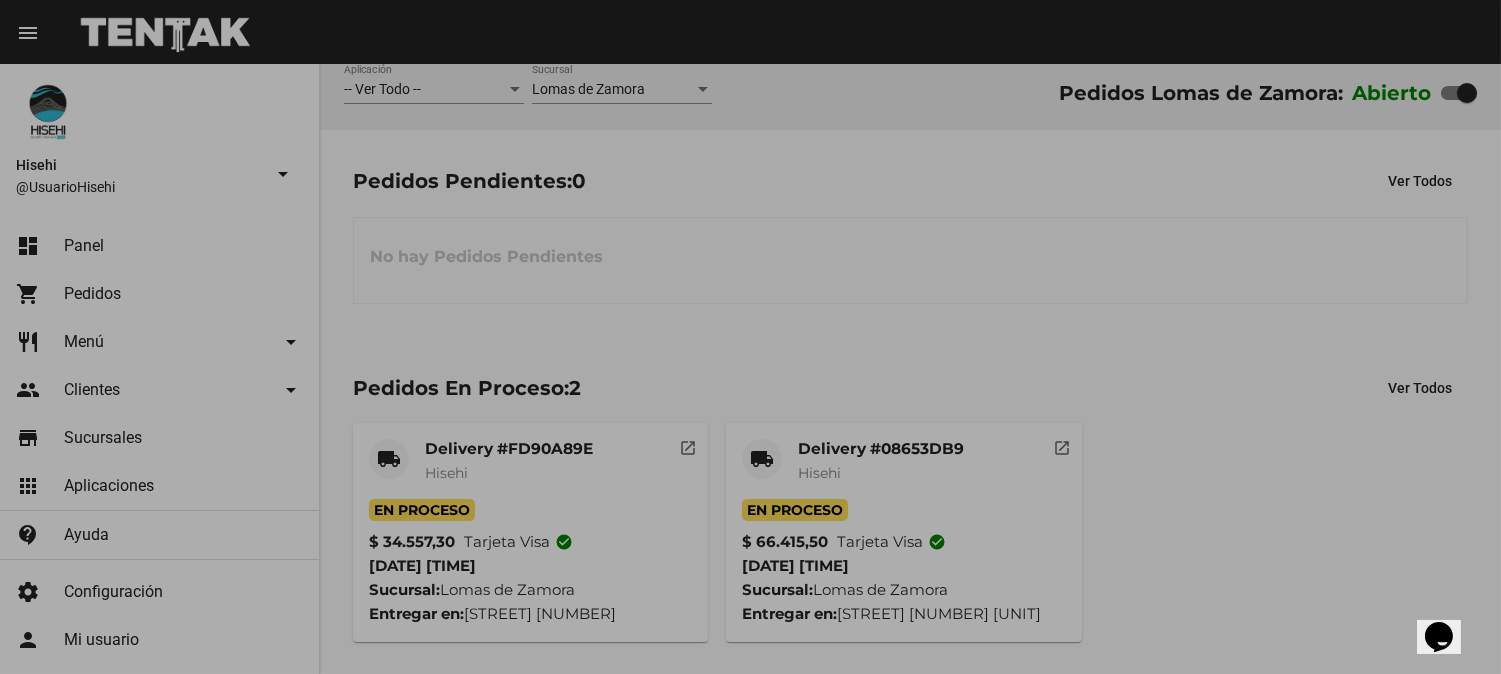 scroll, scrollTop: 0, scrollLeft: 0, axis: both 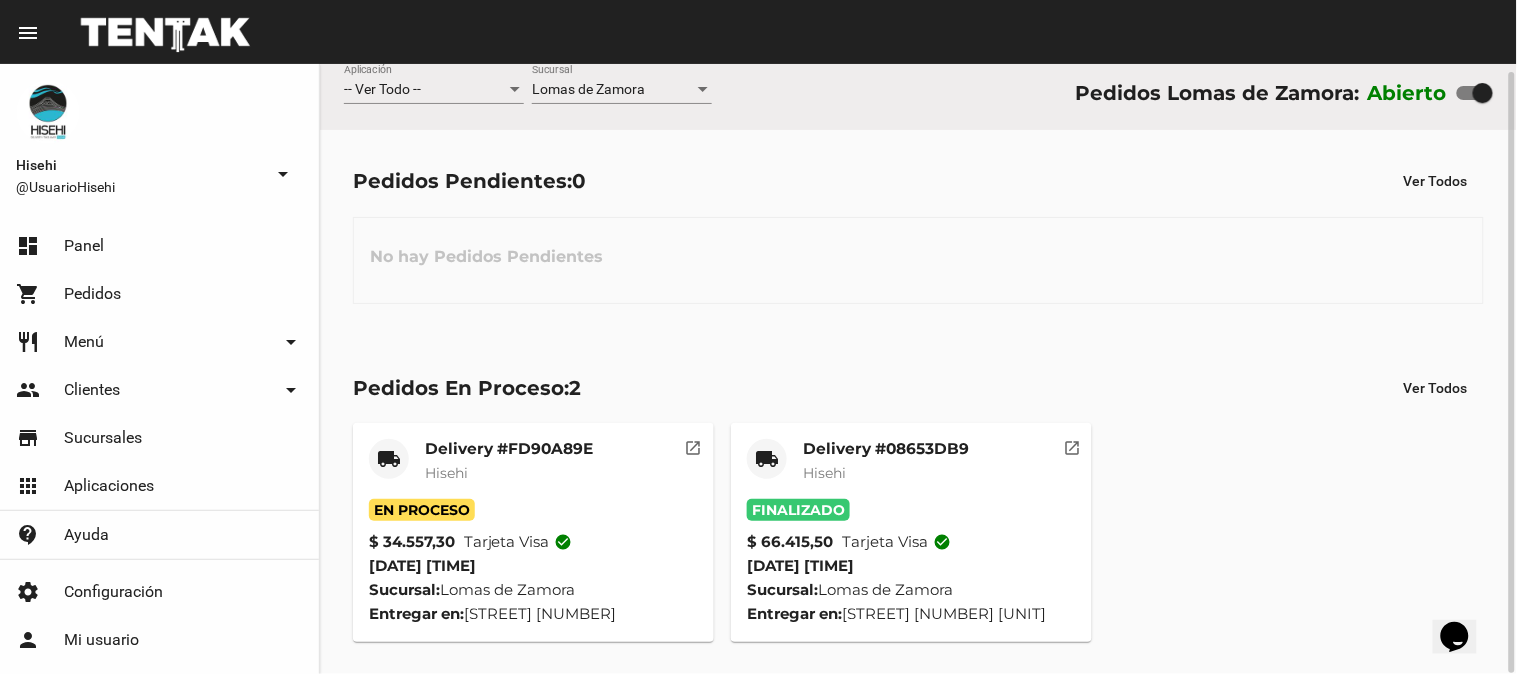 click on "En Proceso" at bounding box center [533, 510] 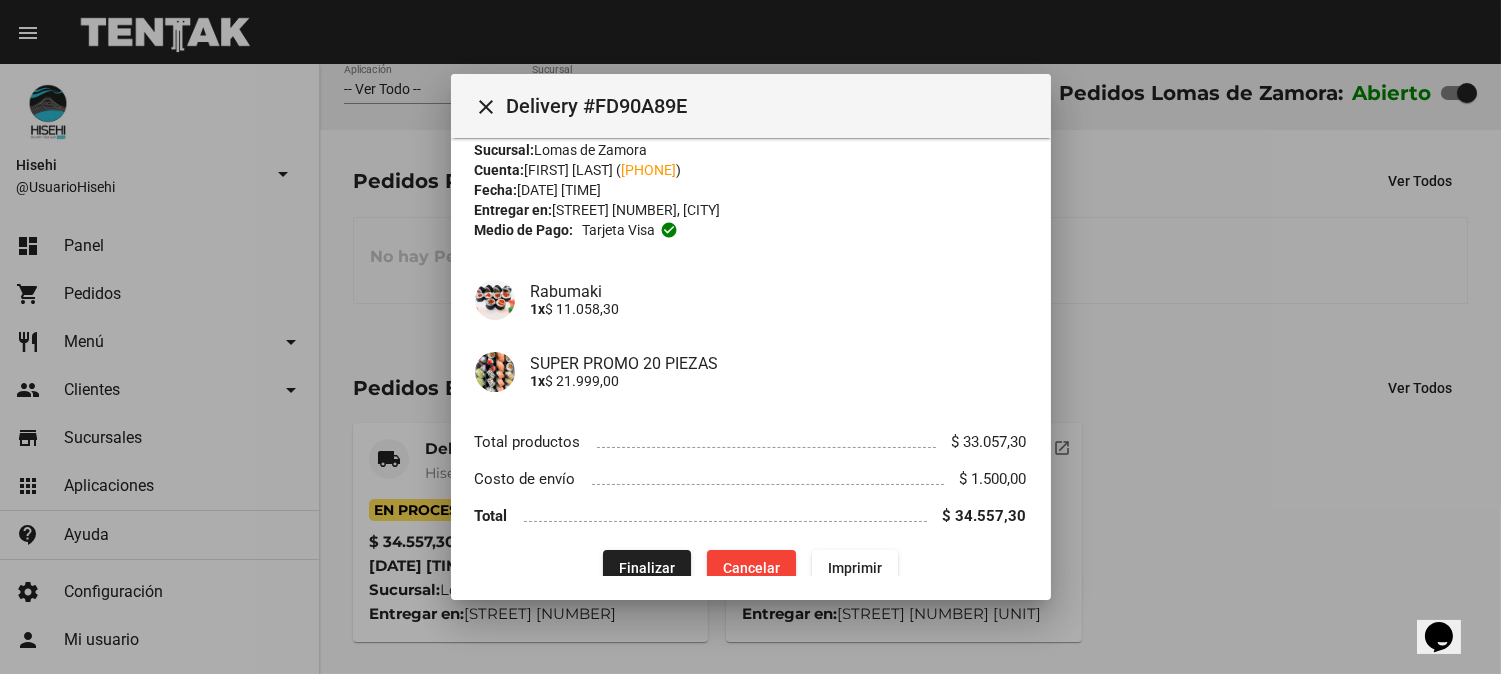 scroll, scrollTop: 67, scrollLeft: 0, axis: vertical 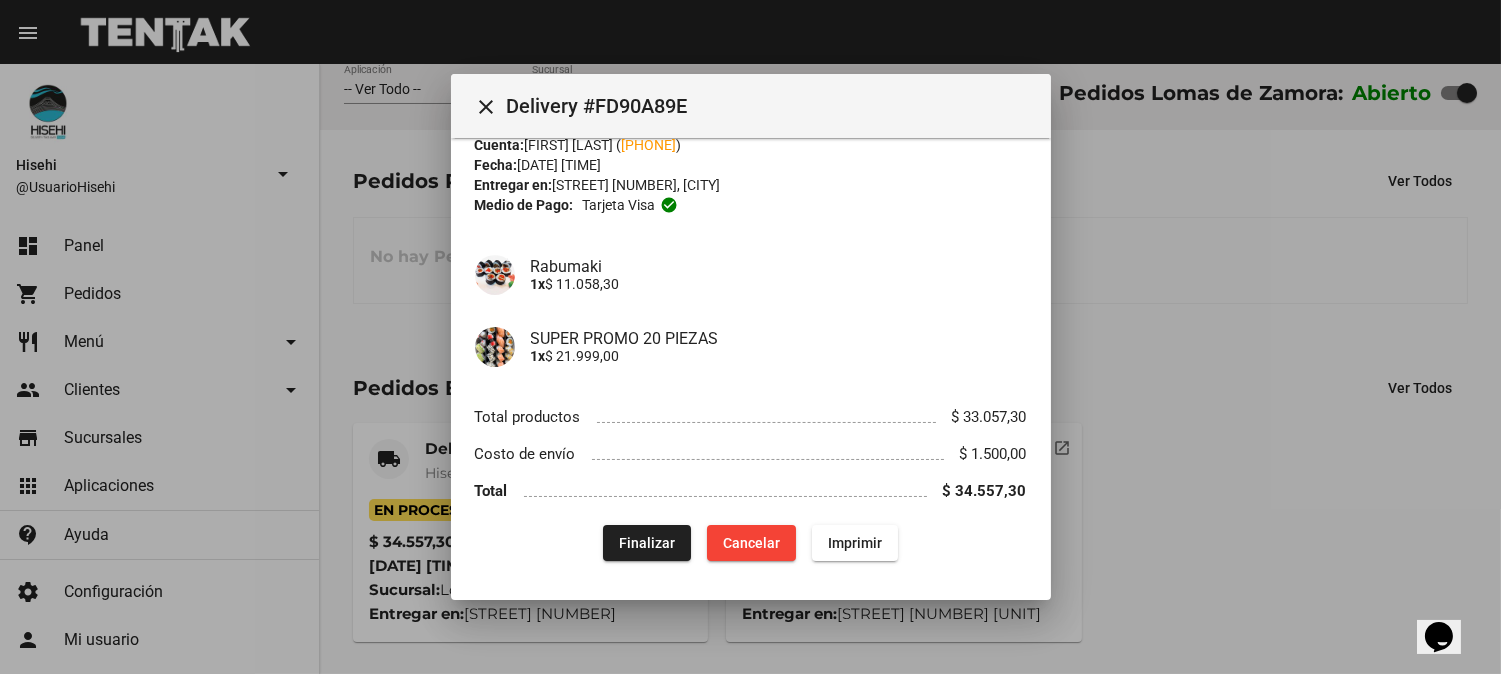 click on "Finalizar" at bounding box center (647, 543) 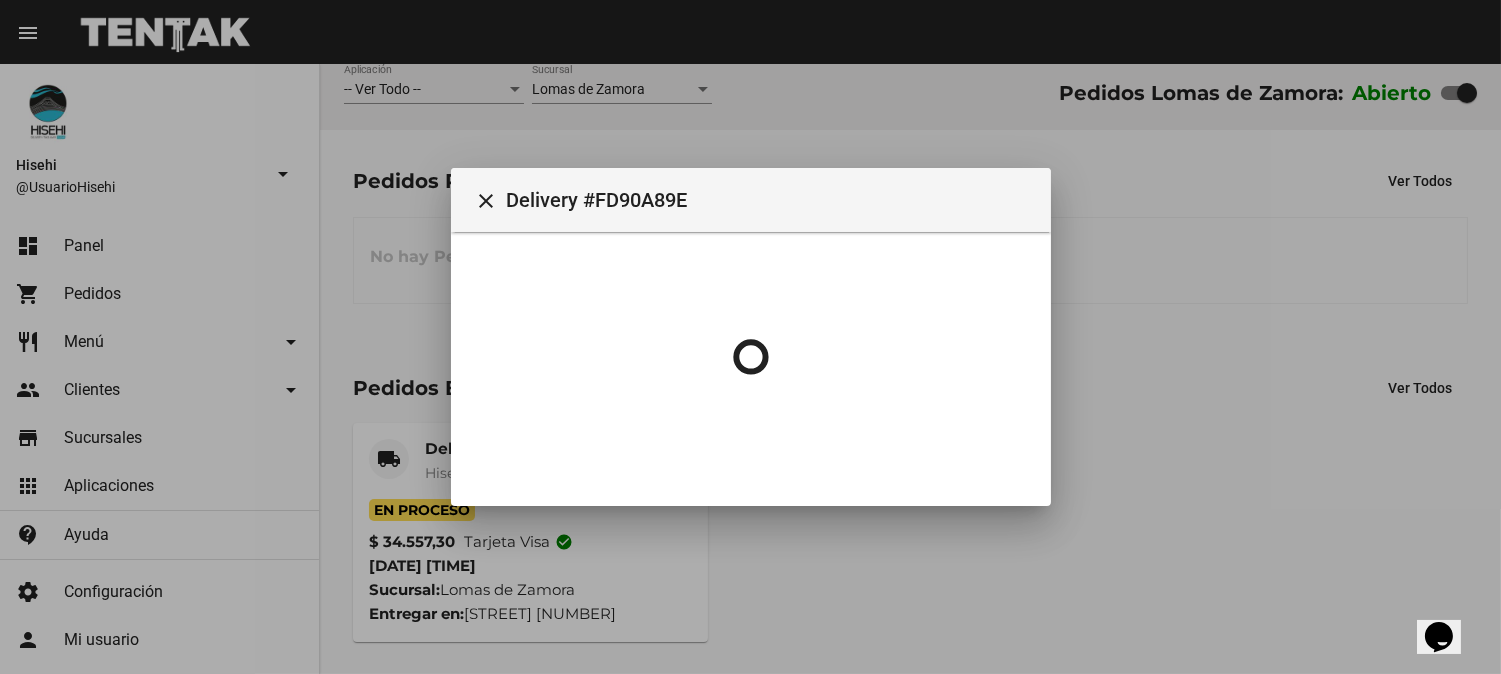 click at bounding box center [750, 337] 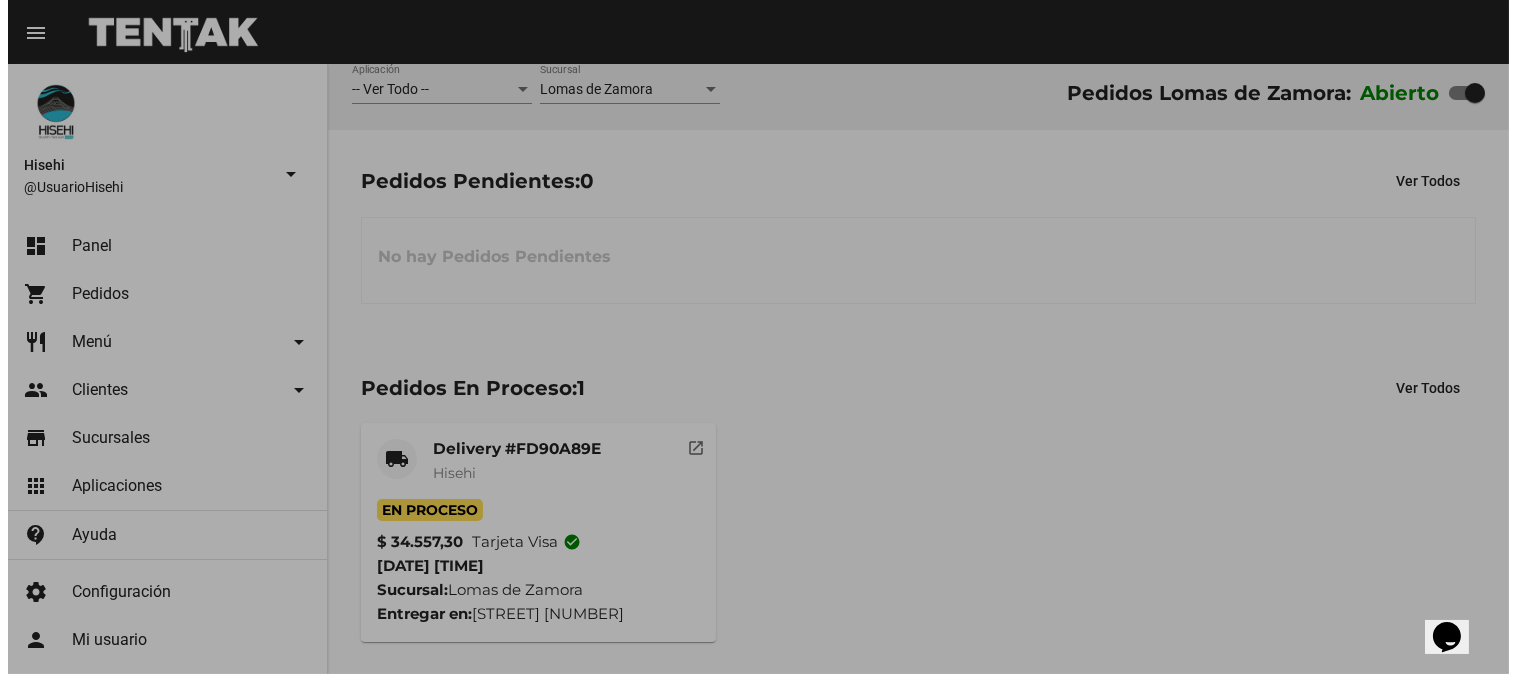 scroll, scrollTop: 0, scrollLeft: 0, axis: both 